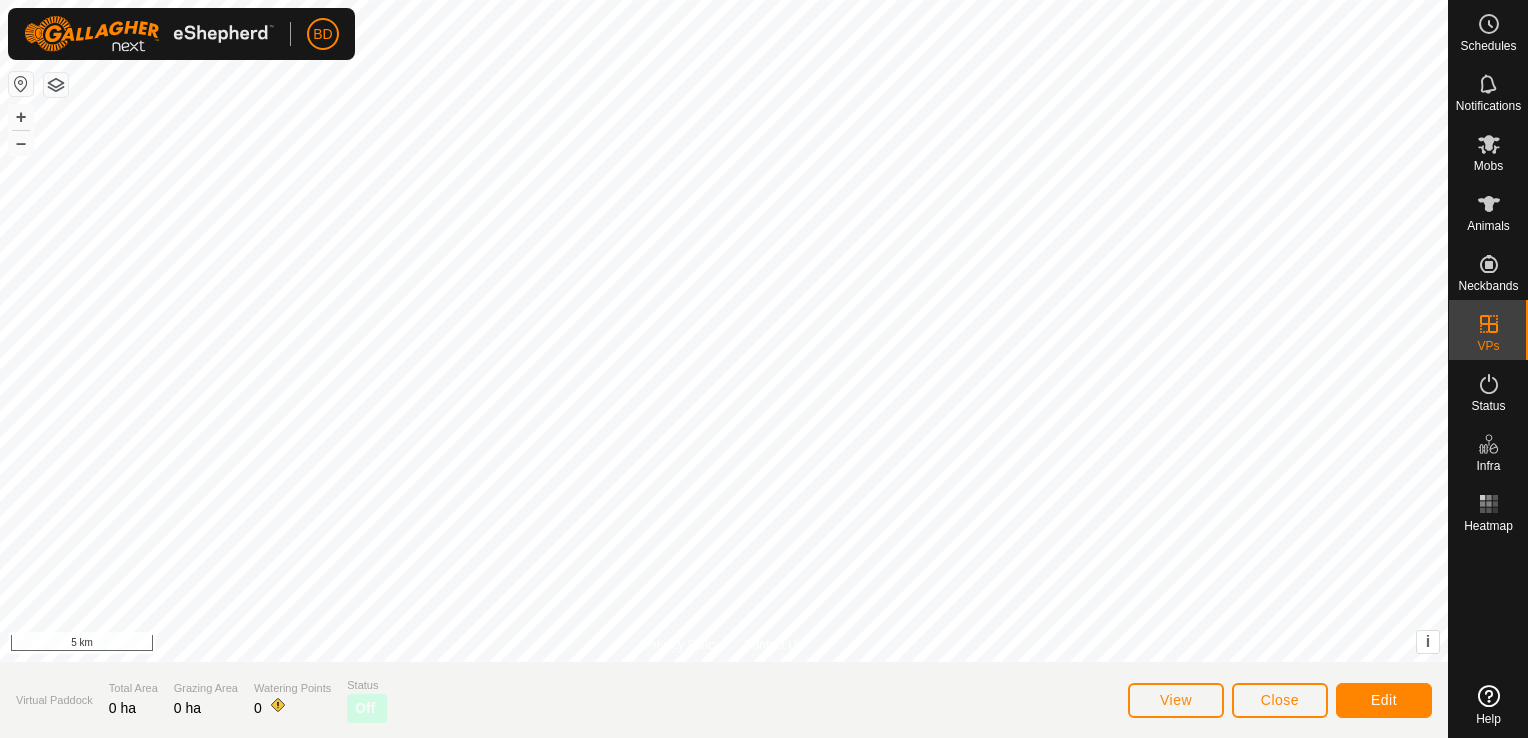 scroll, scrollTop: 0, scrollLeft: 0, axis: both 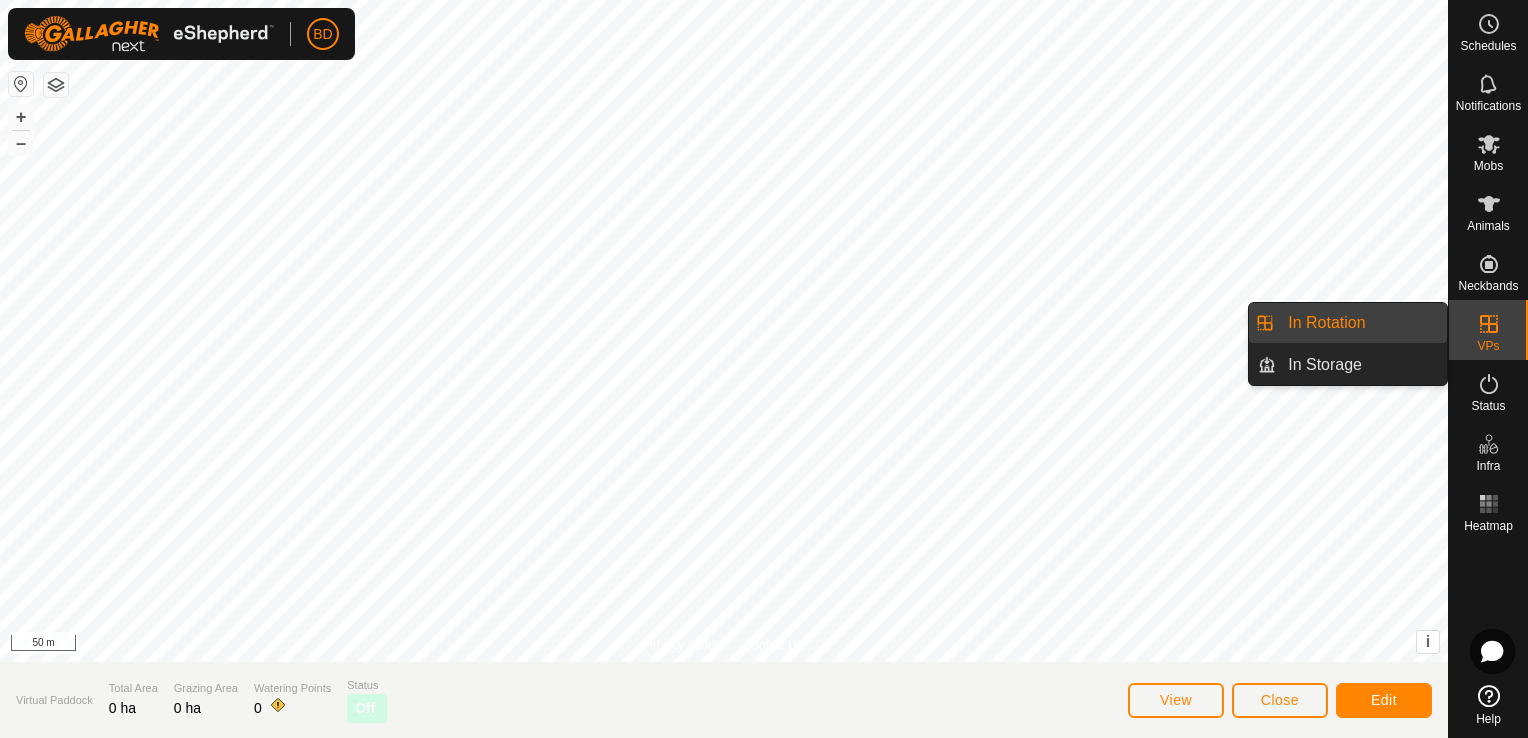 click 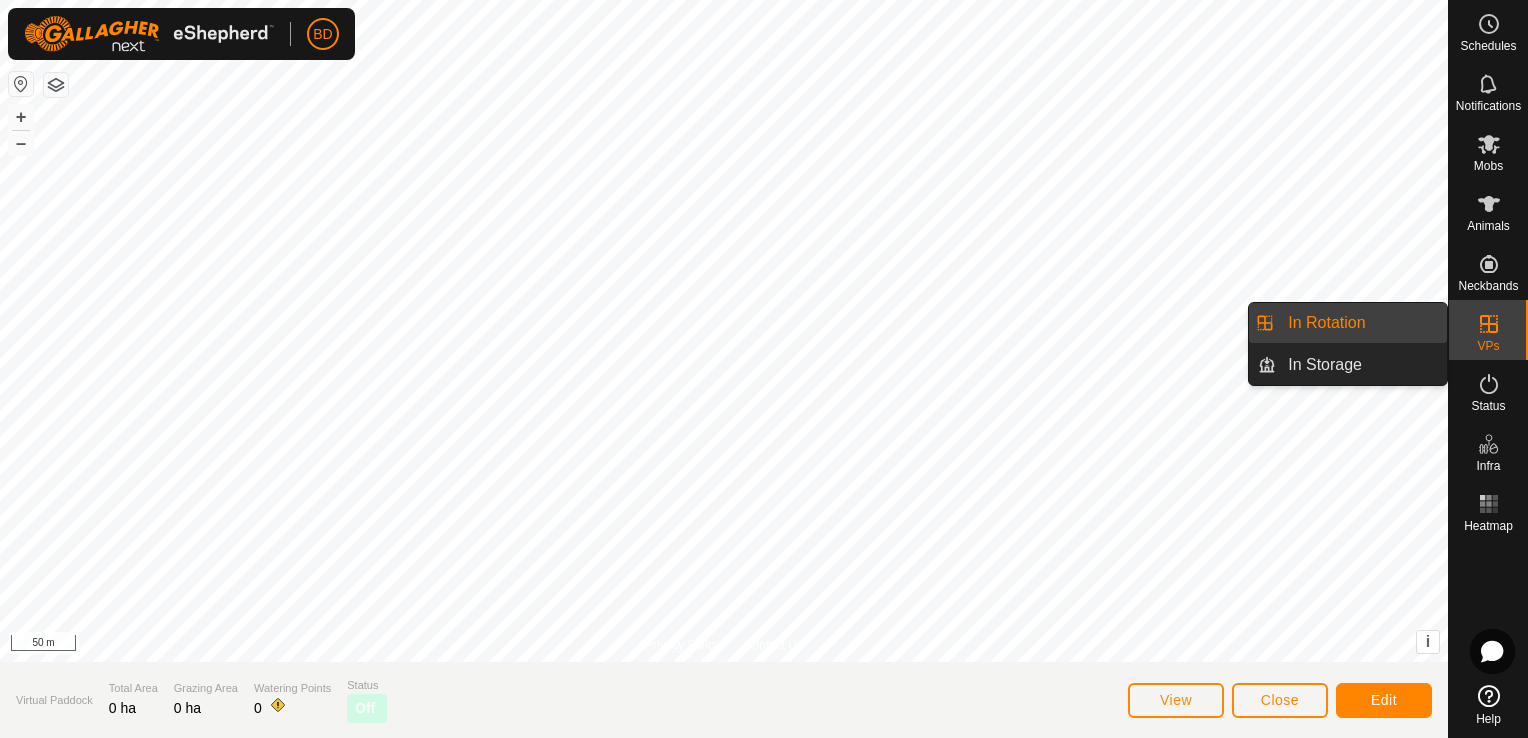 click 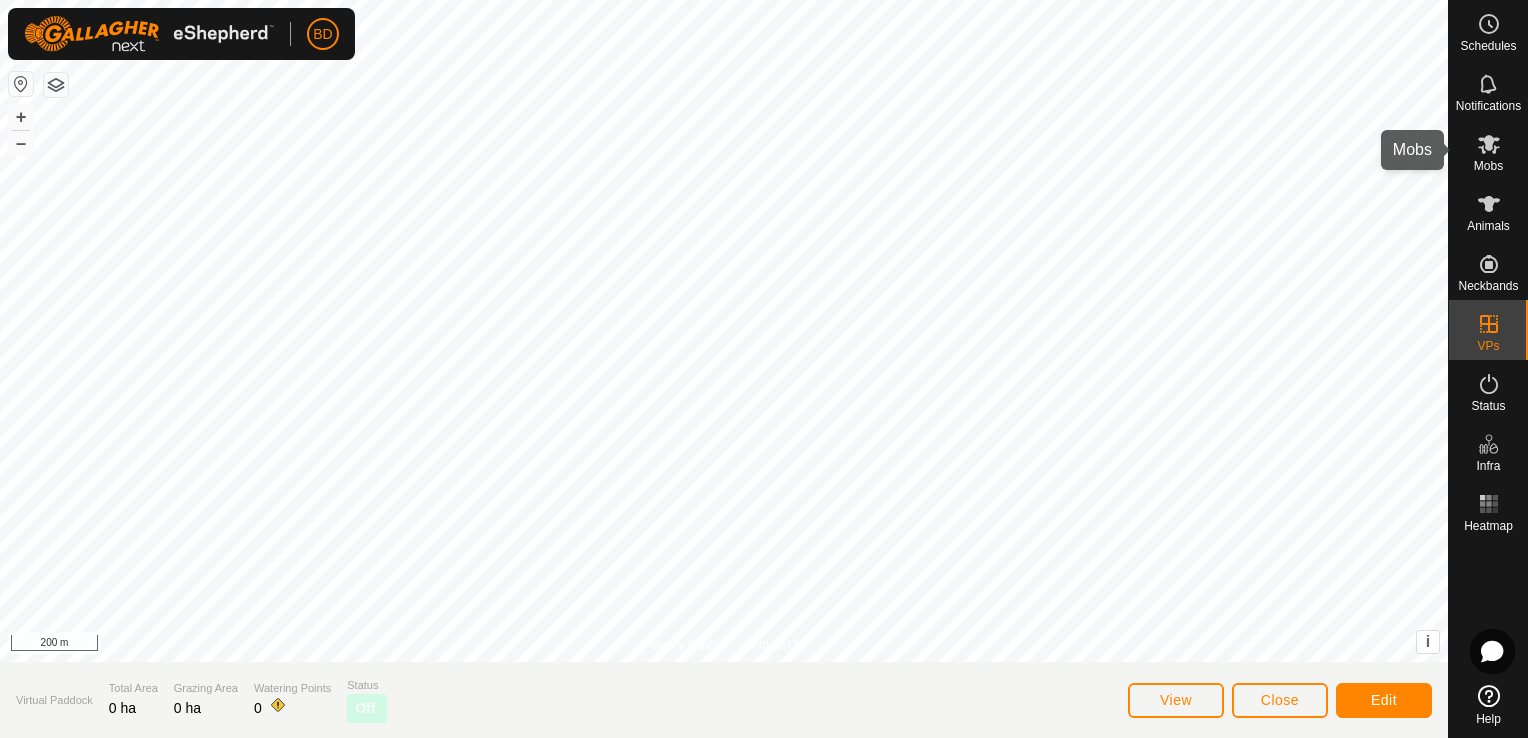 click on "Mobs" at bounding box center [1488, 166] 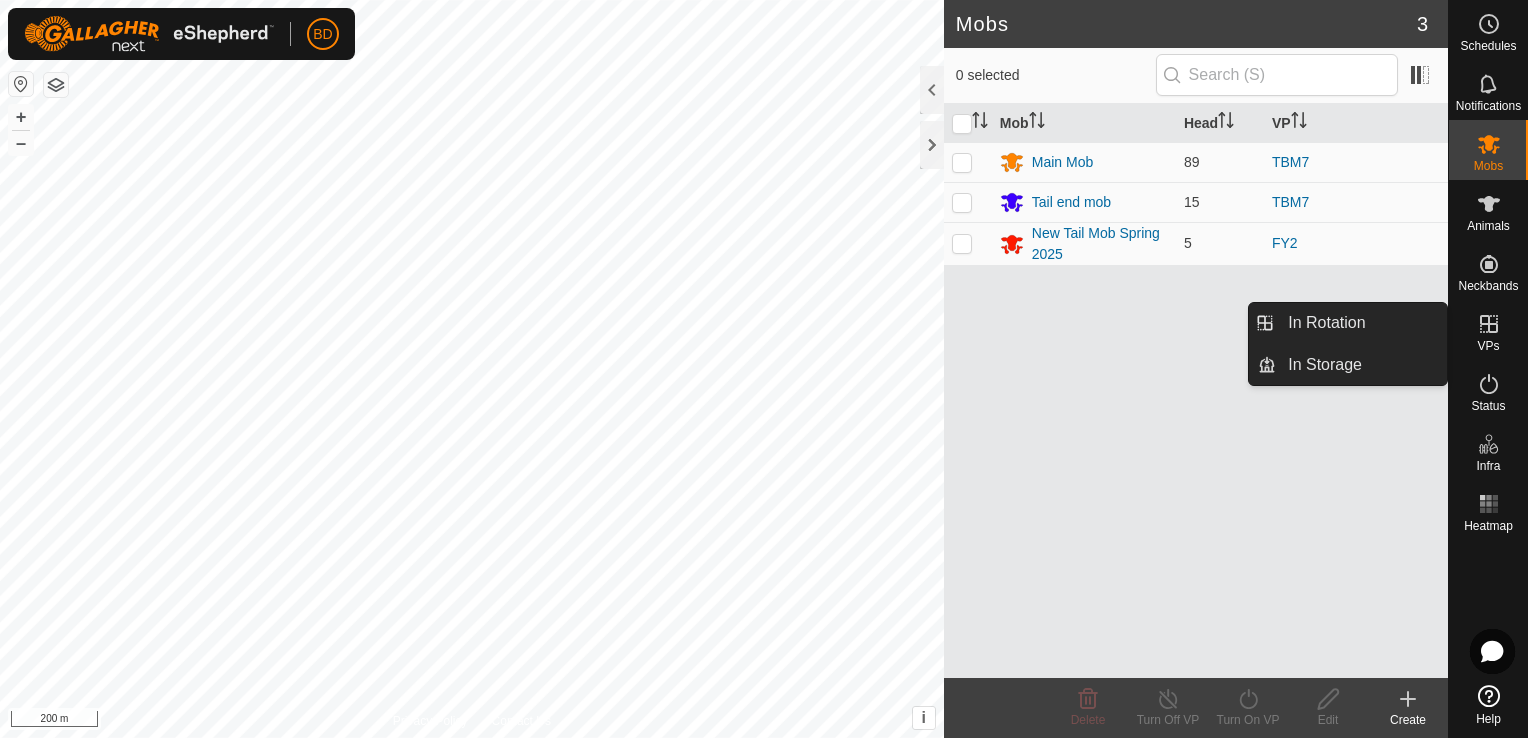 click on "VPs" at bounding box center (1488, 346) 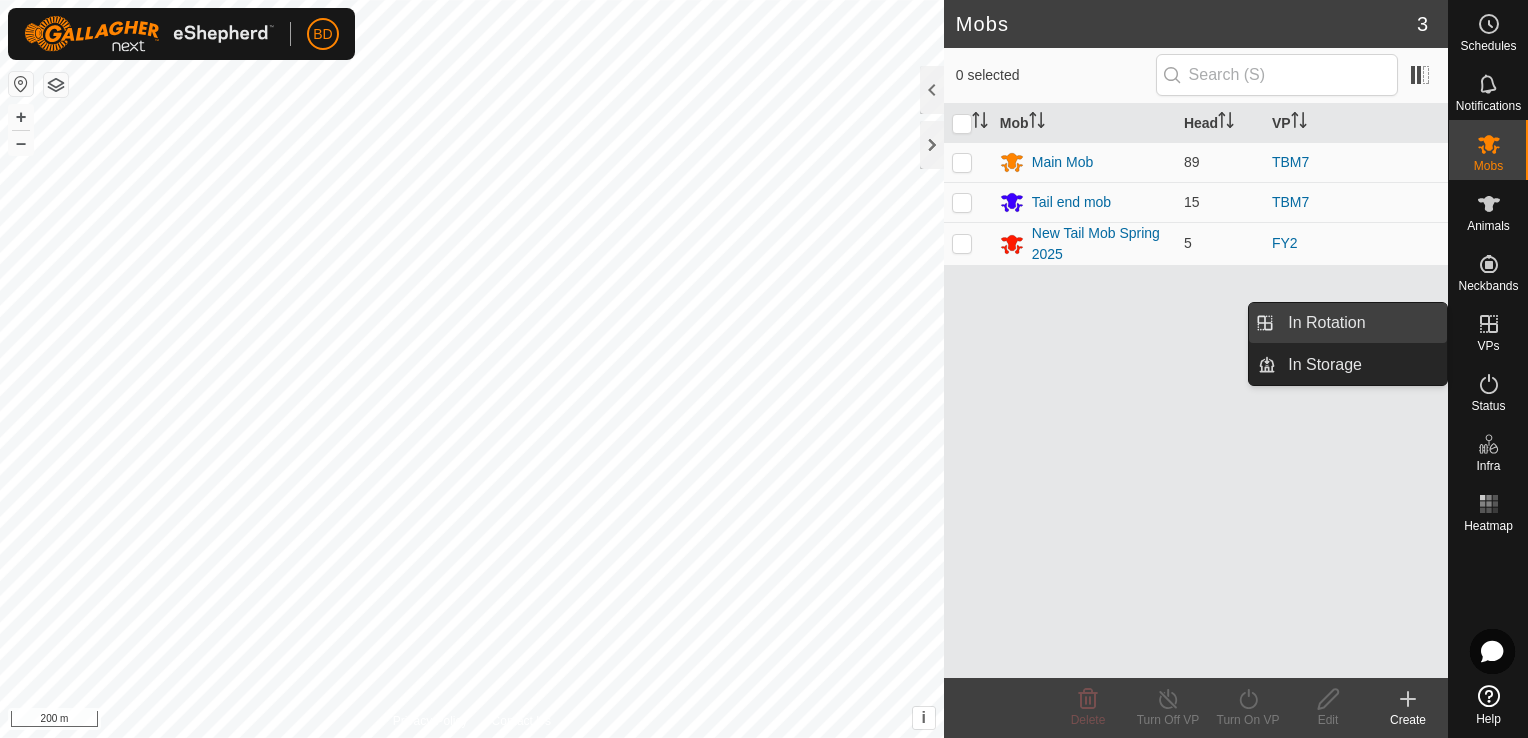 click on "In Rotation" at bounding box center [1361, 323] 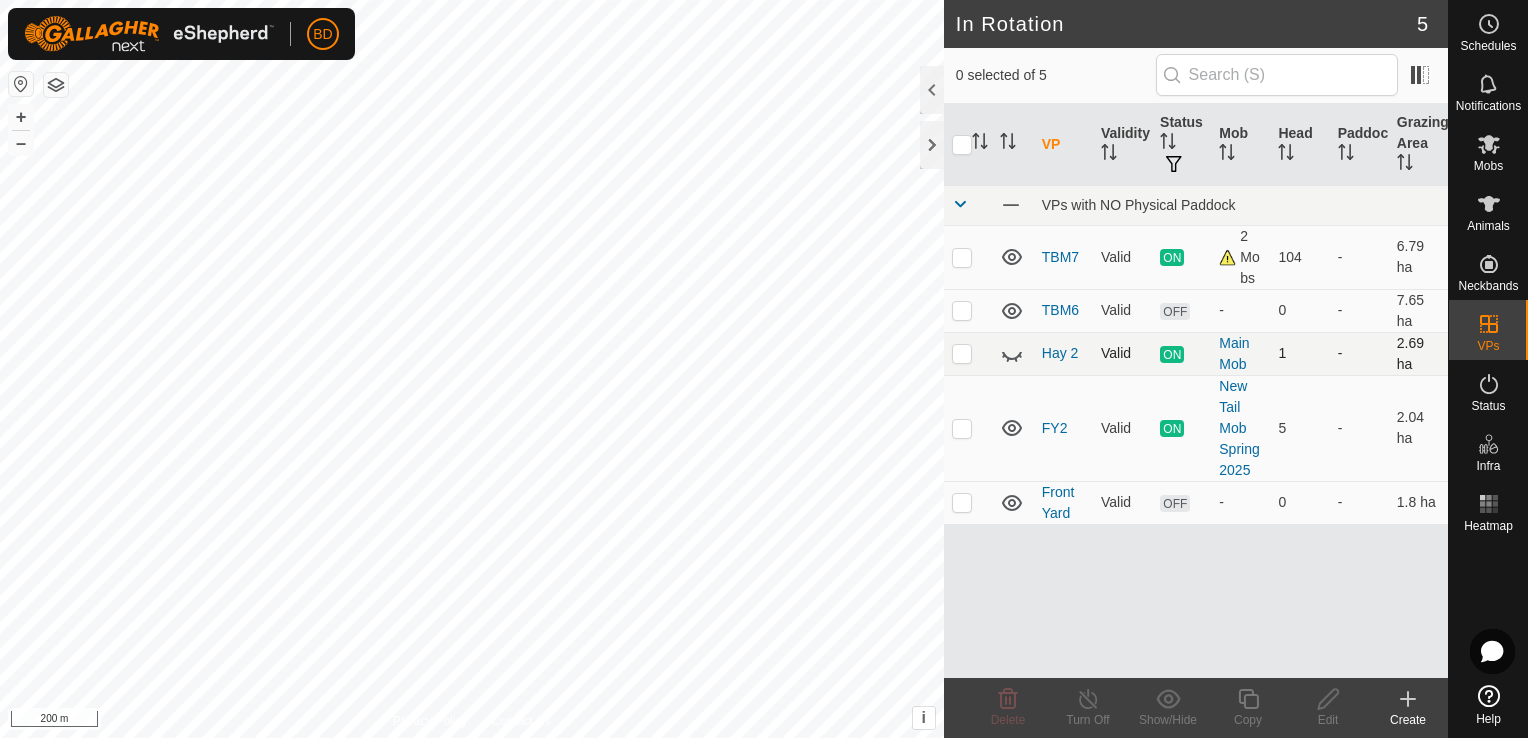 checkbox on "true" 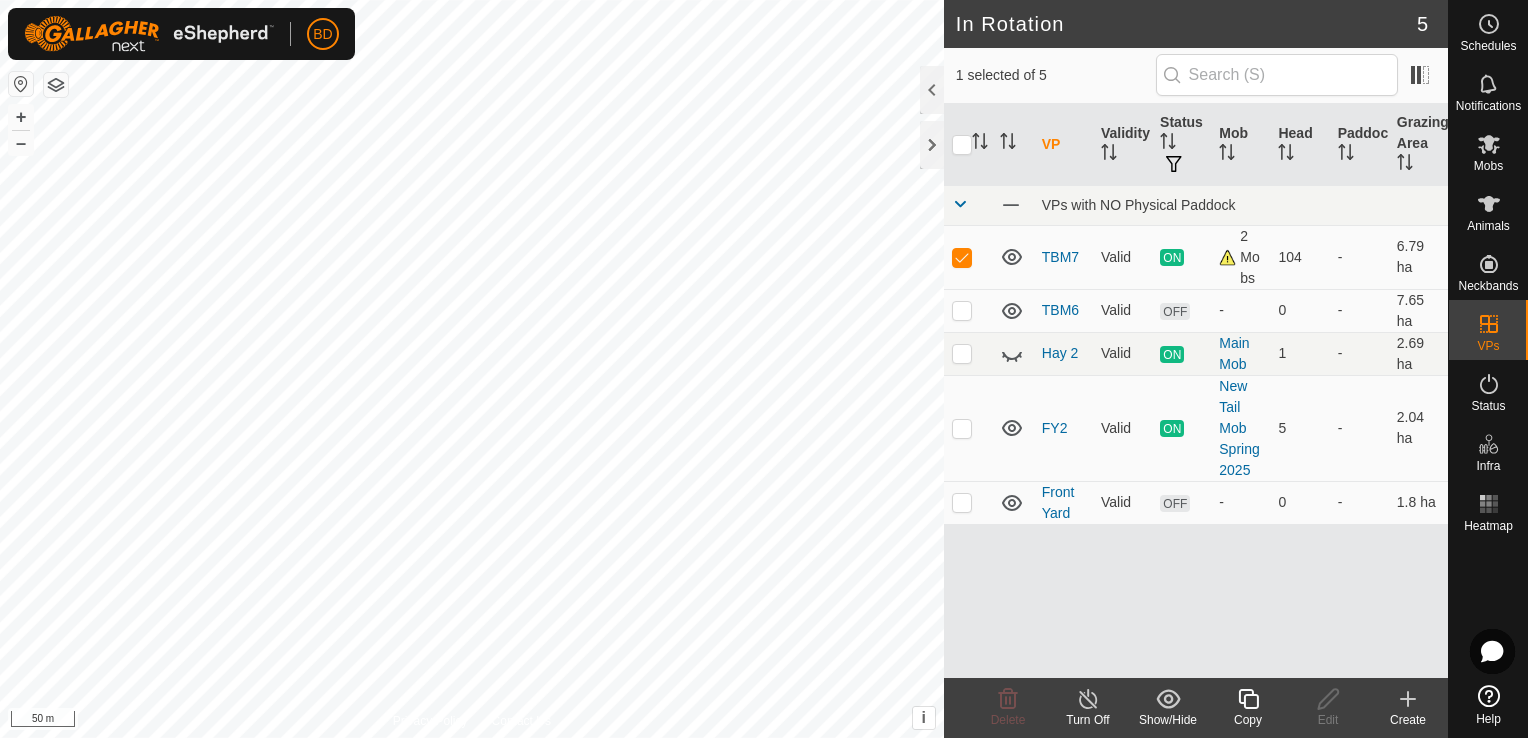 click 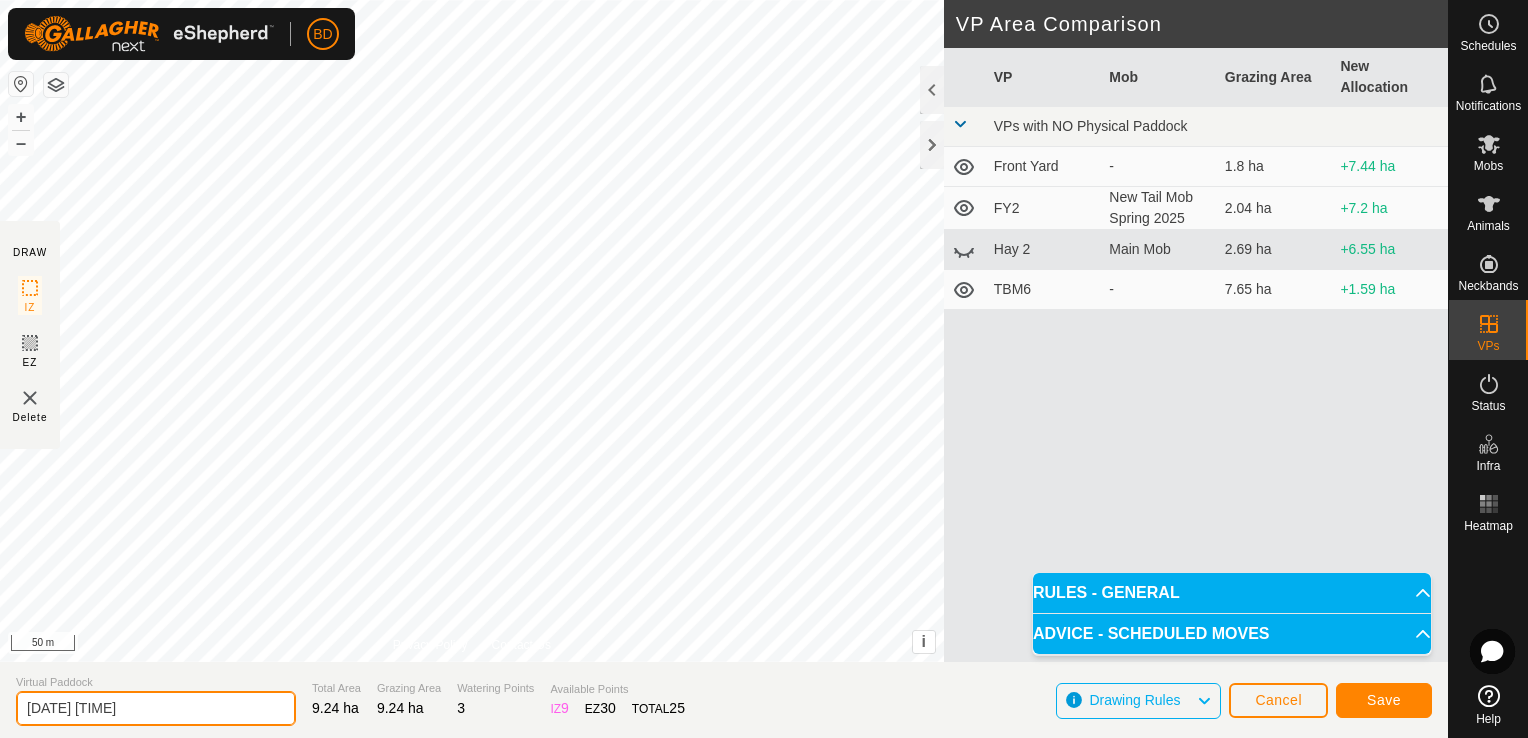 click on "[DATE] [TIME]" 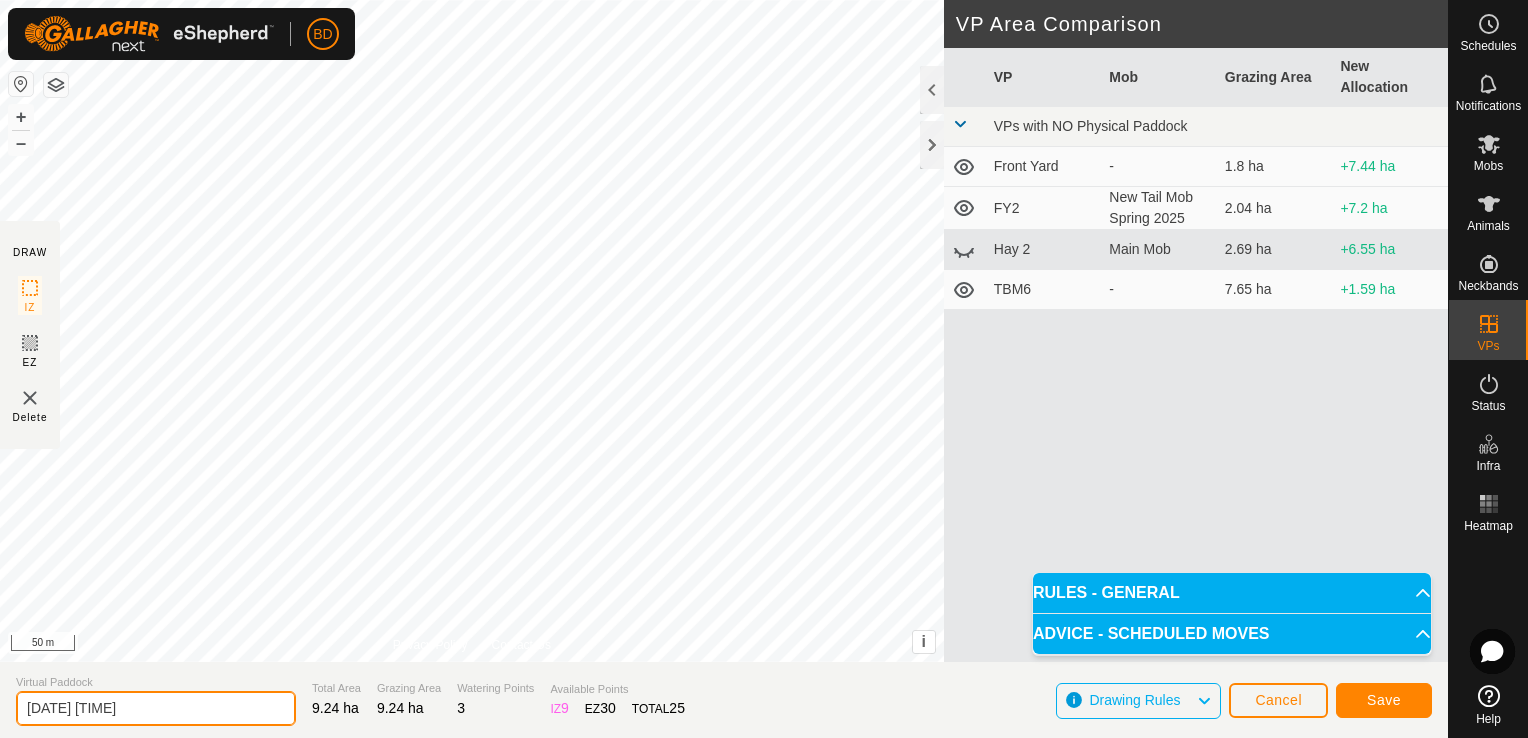 drag, startPoint x: 180, startPoint y: 702, endPoint x: 7, endPoint y: 737, distance: 176.50496 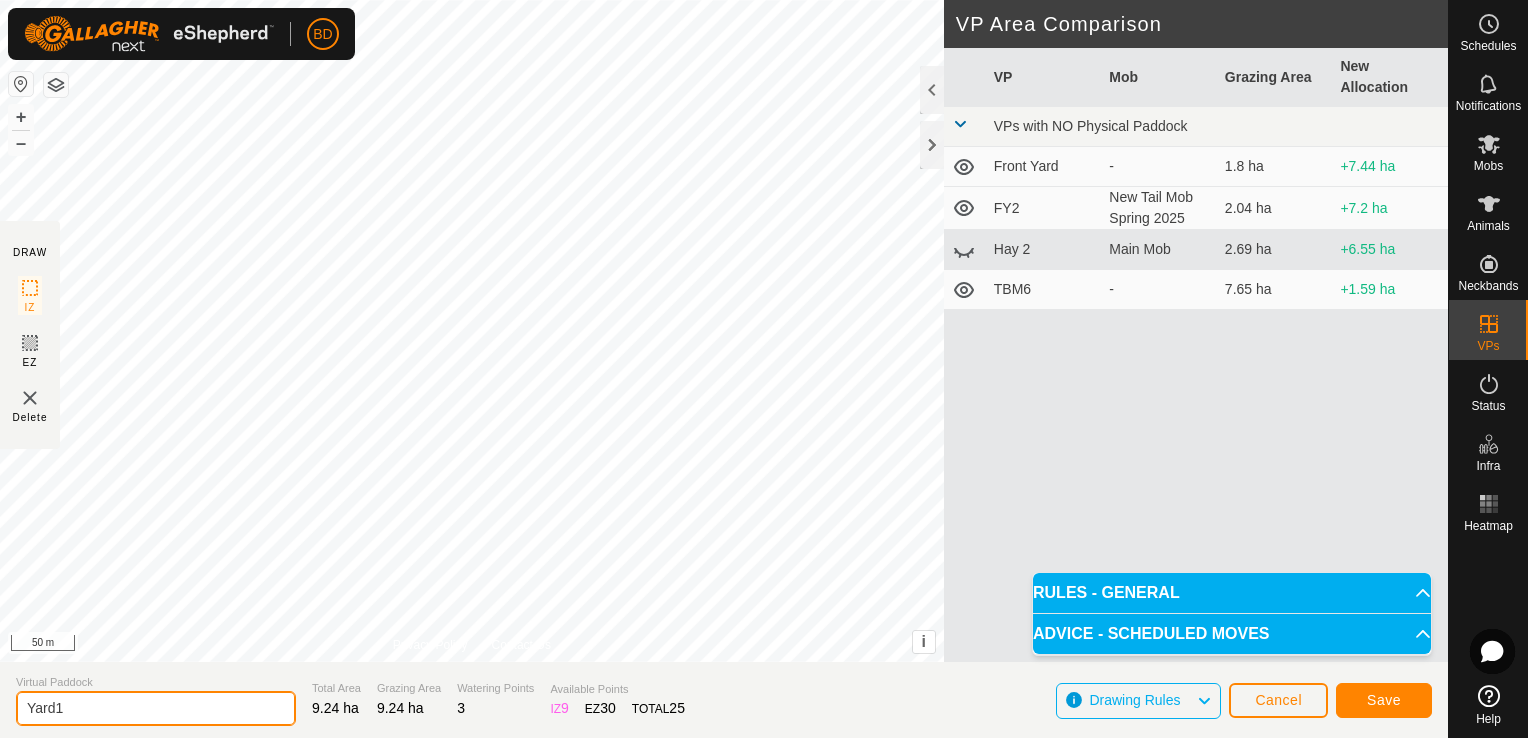 type on "Yard1" 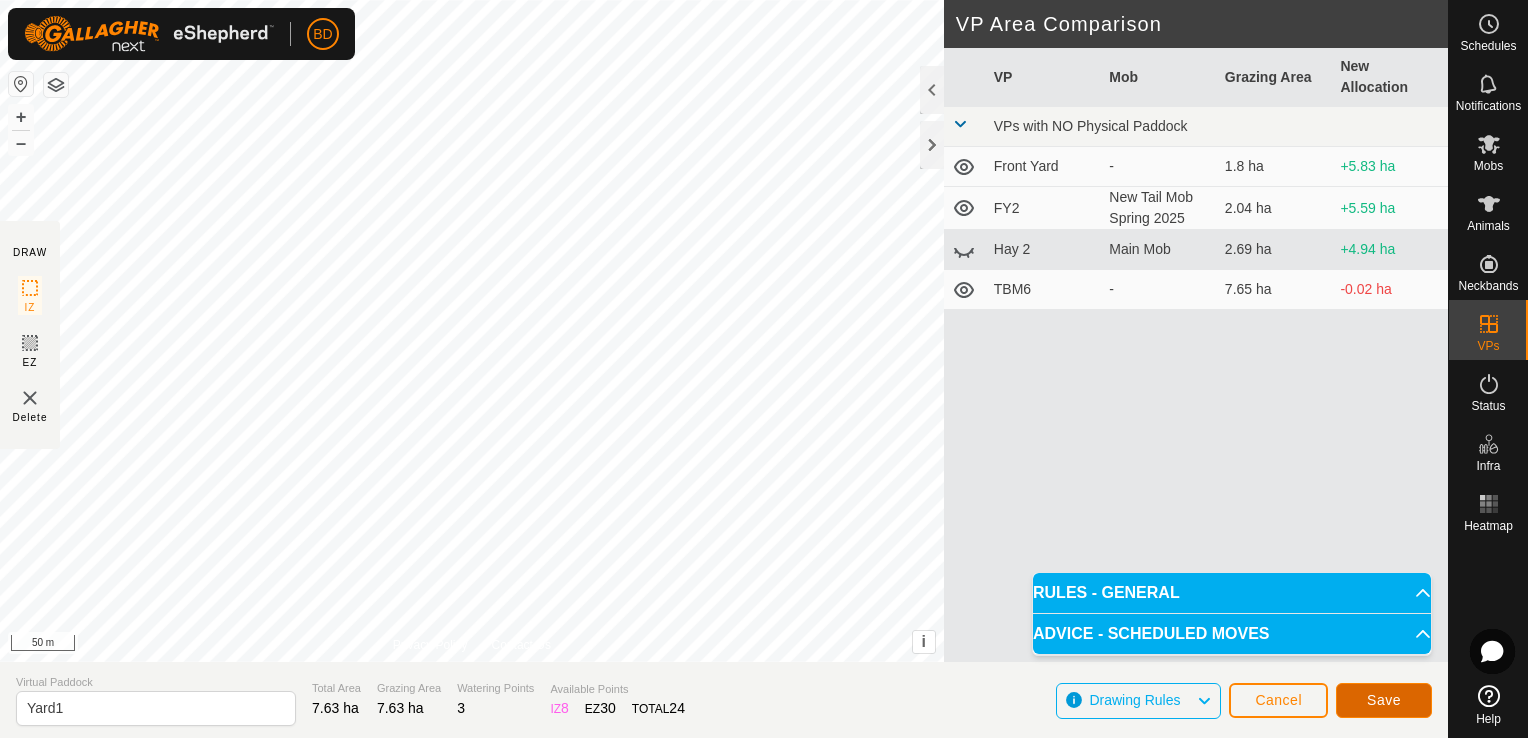 click on "Save" 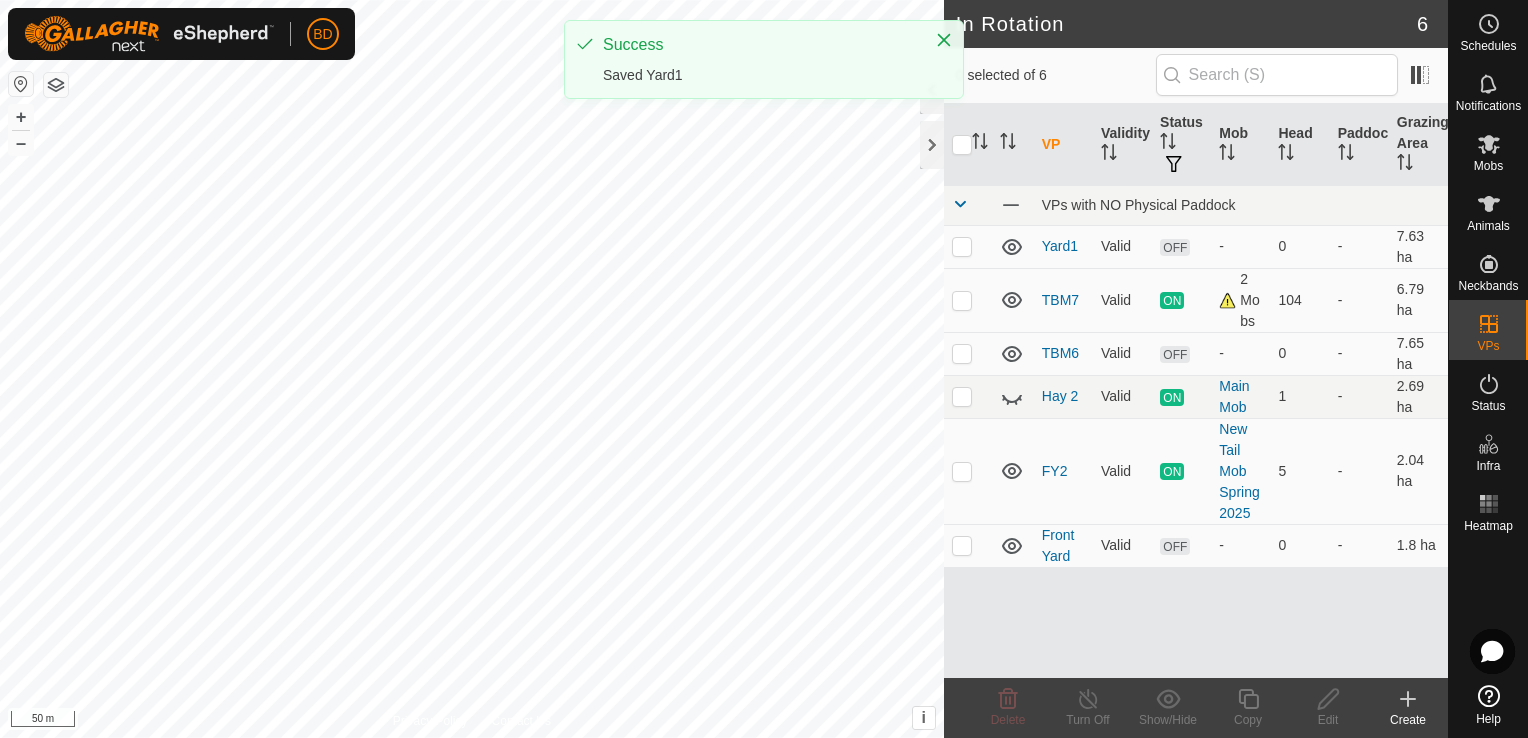 checkbox on "true" 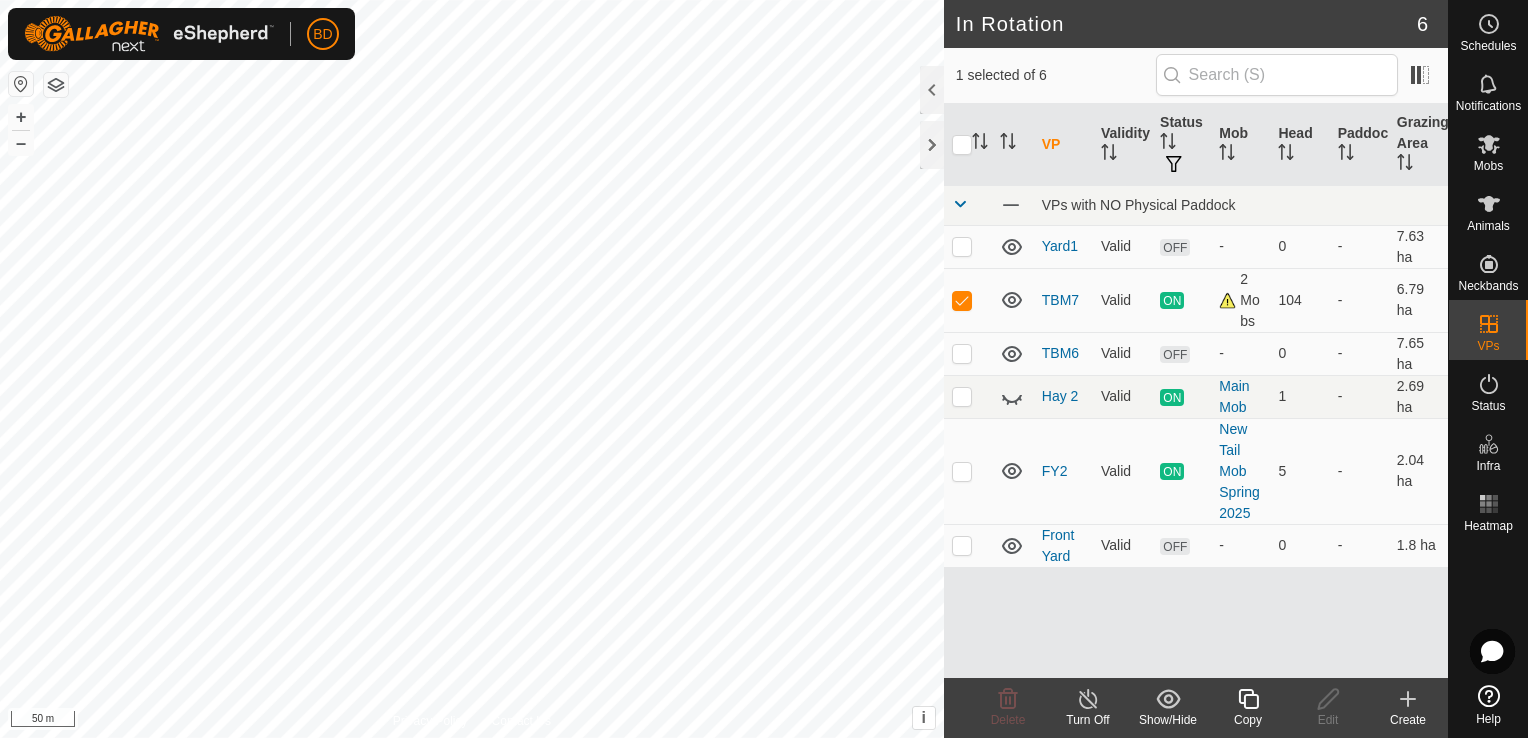 click 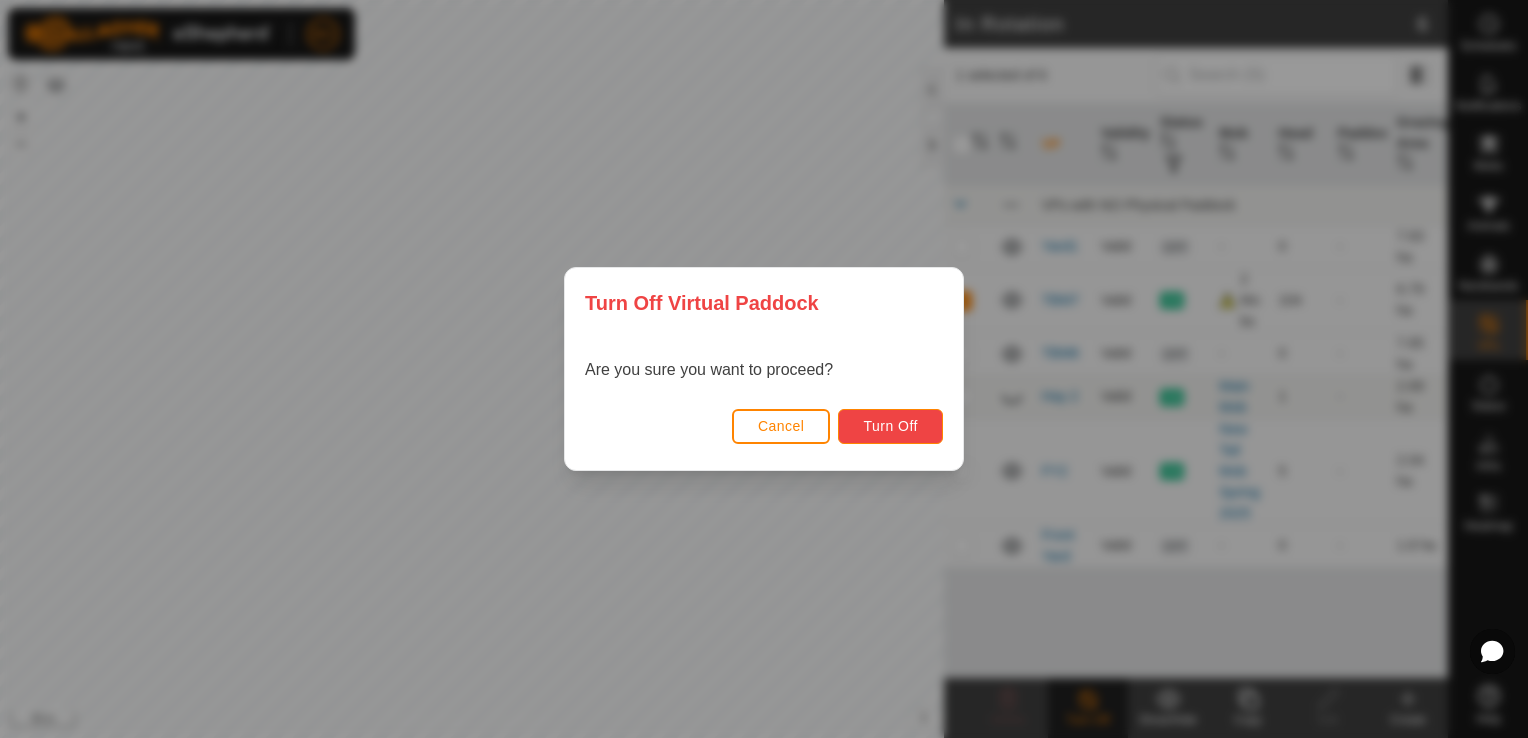 click on "Turn Off" at bounding box center (890, 426) 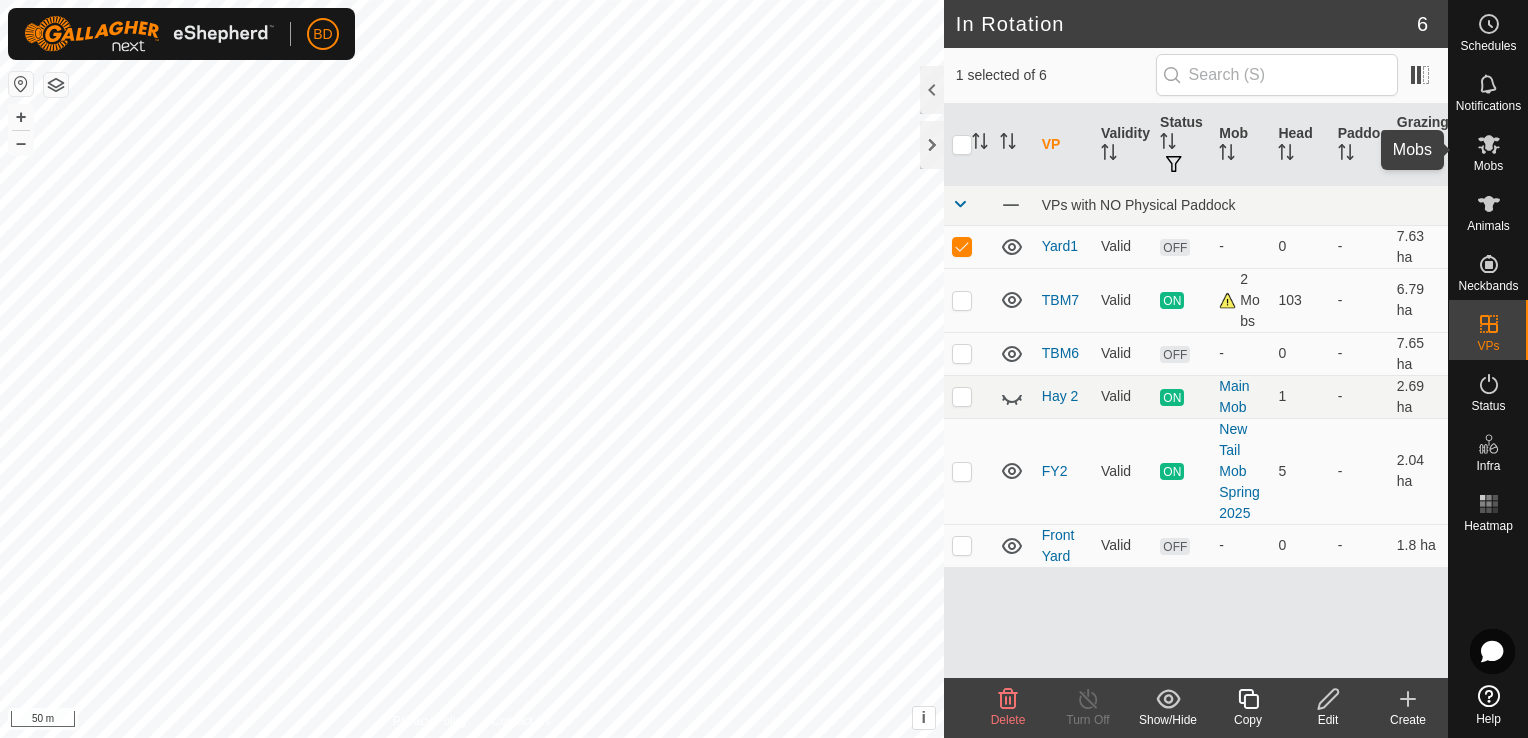 click 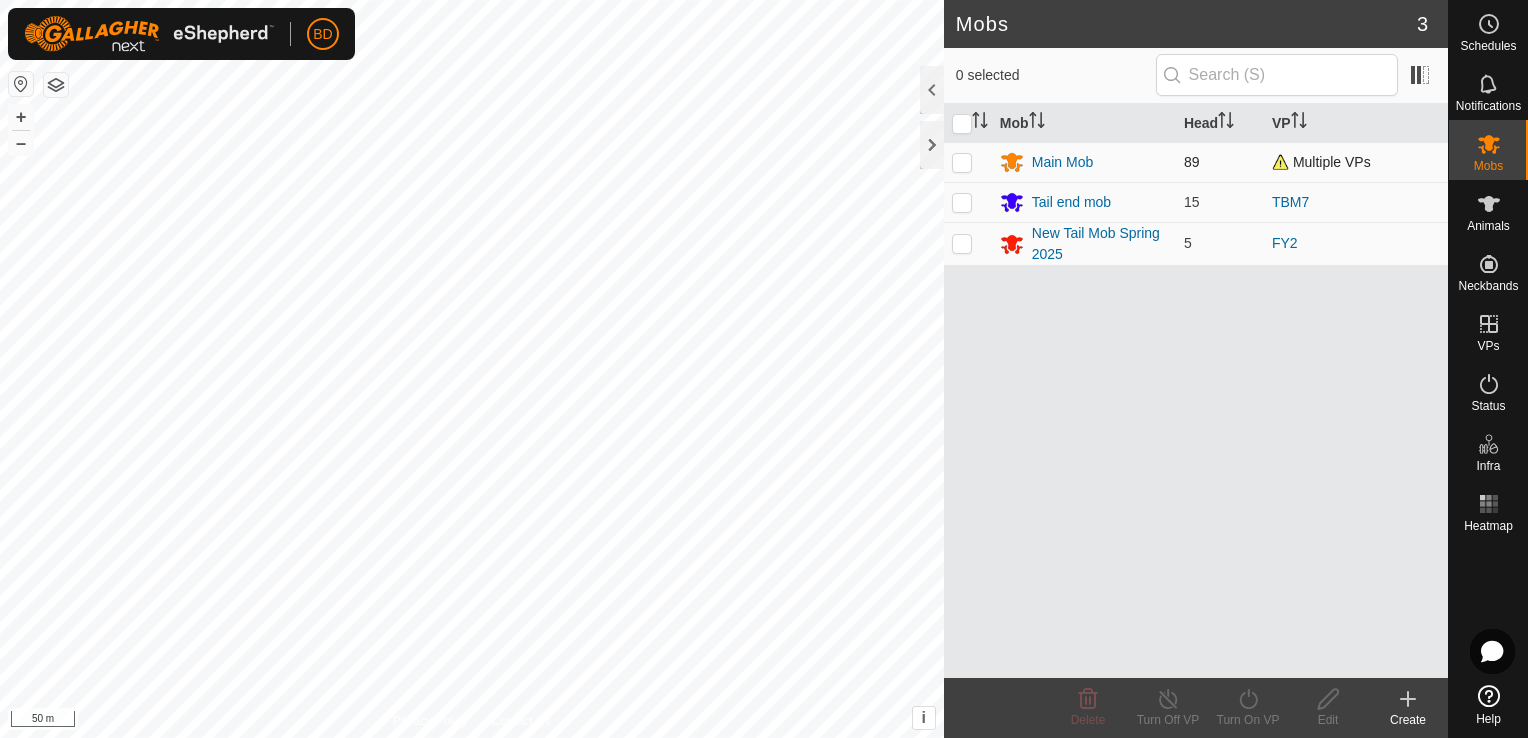 click at bounding box center [962, 162] 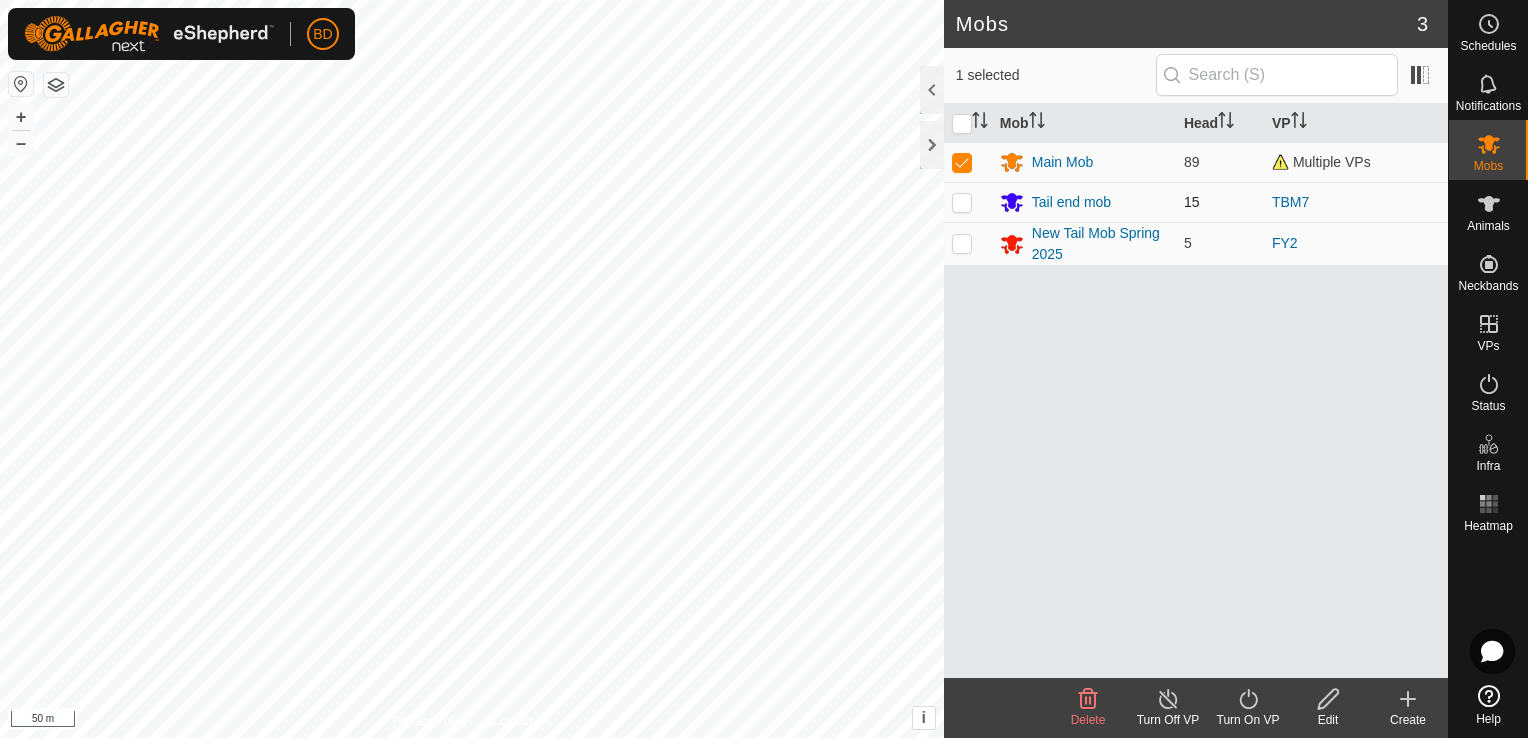 click at bounding box center (962, 202) 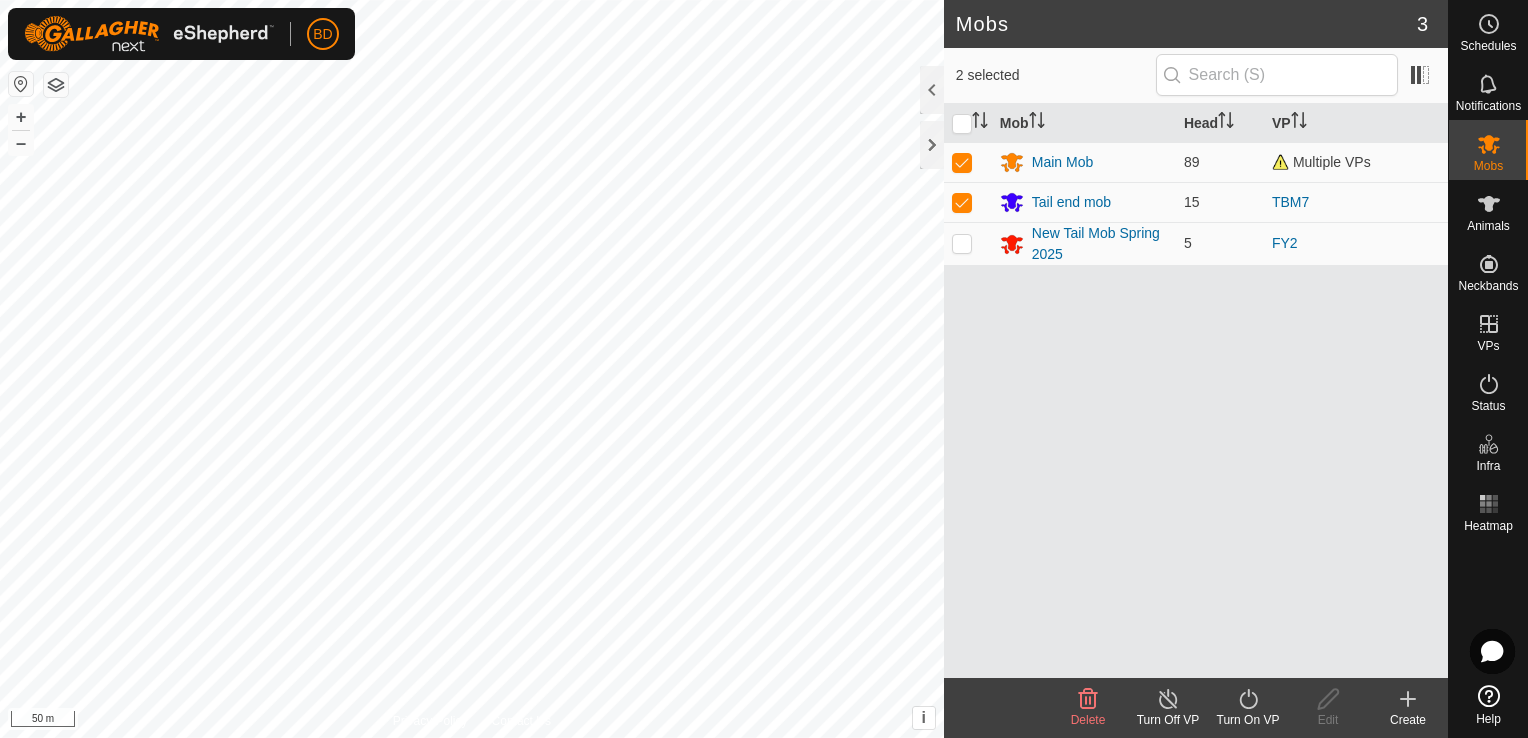 click 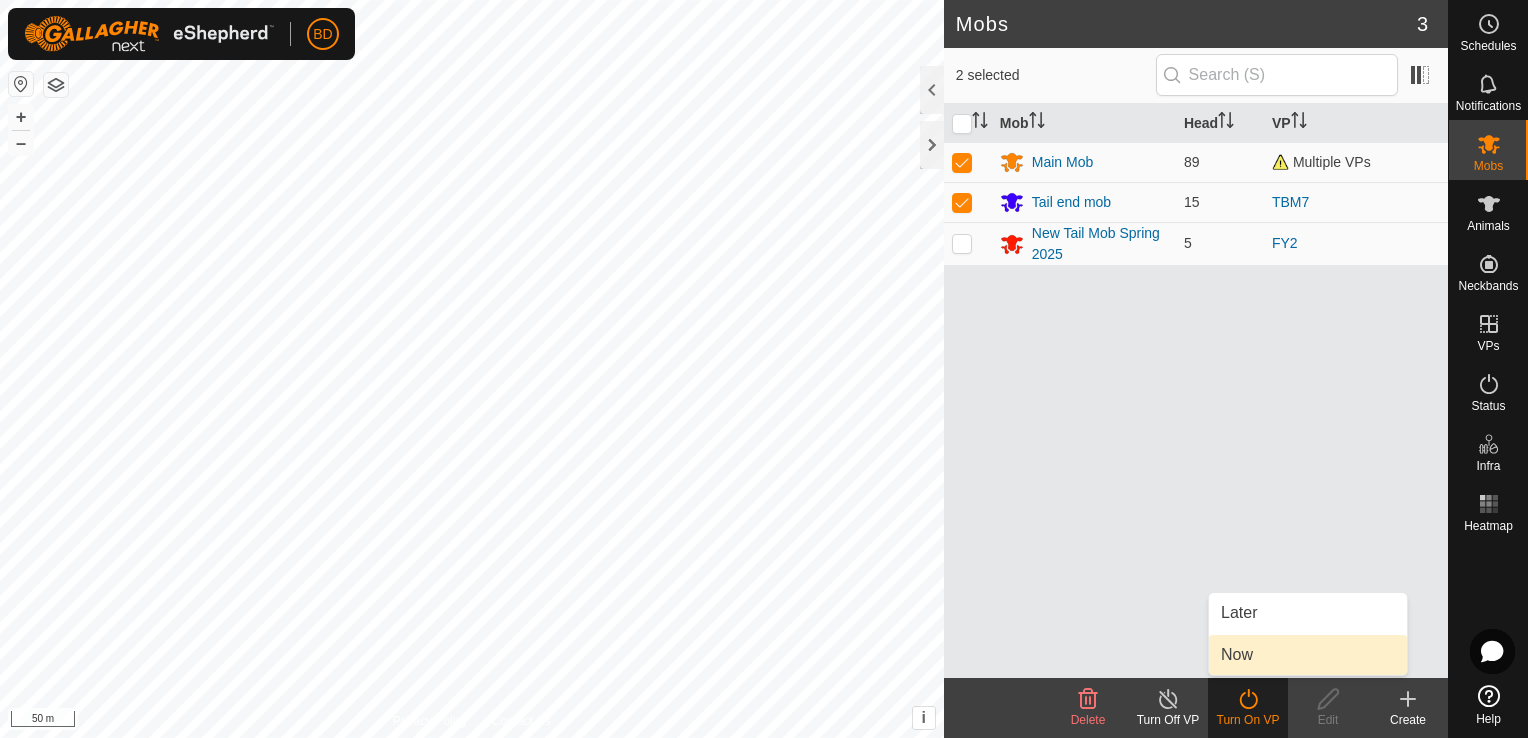 click on "Now" at bounding box center [1308, 655] 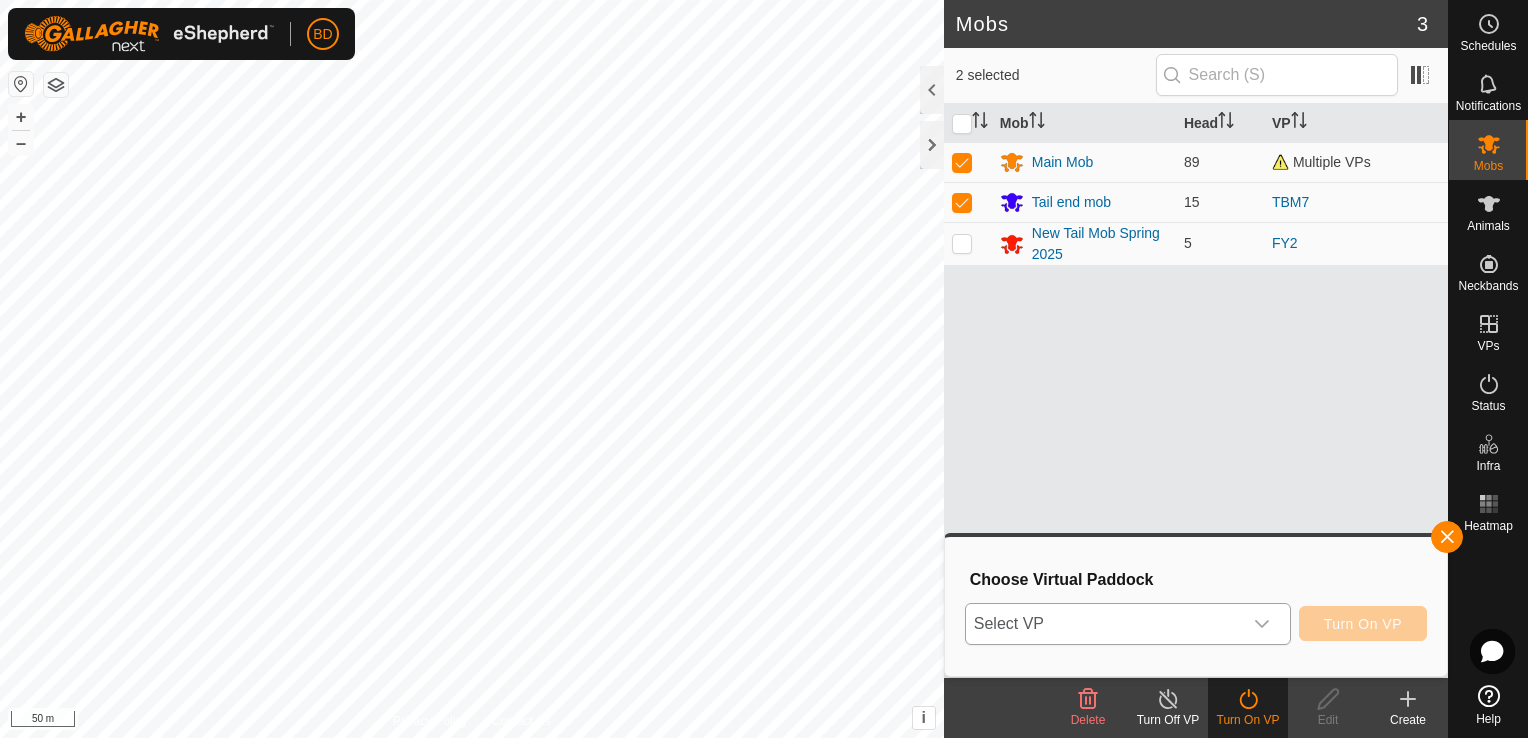 click 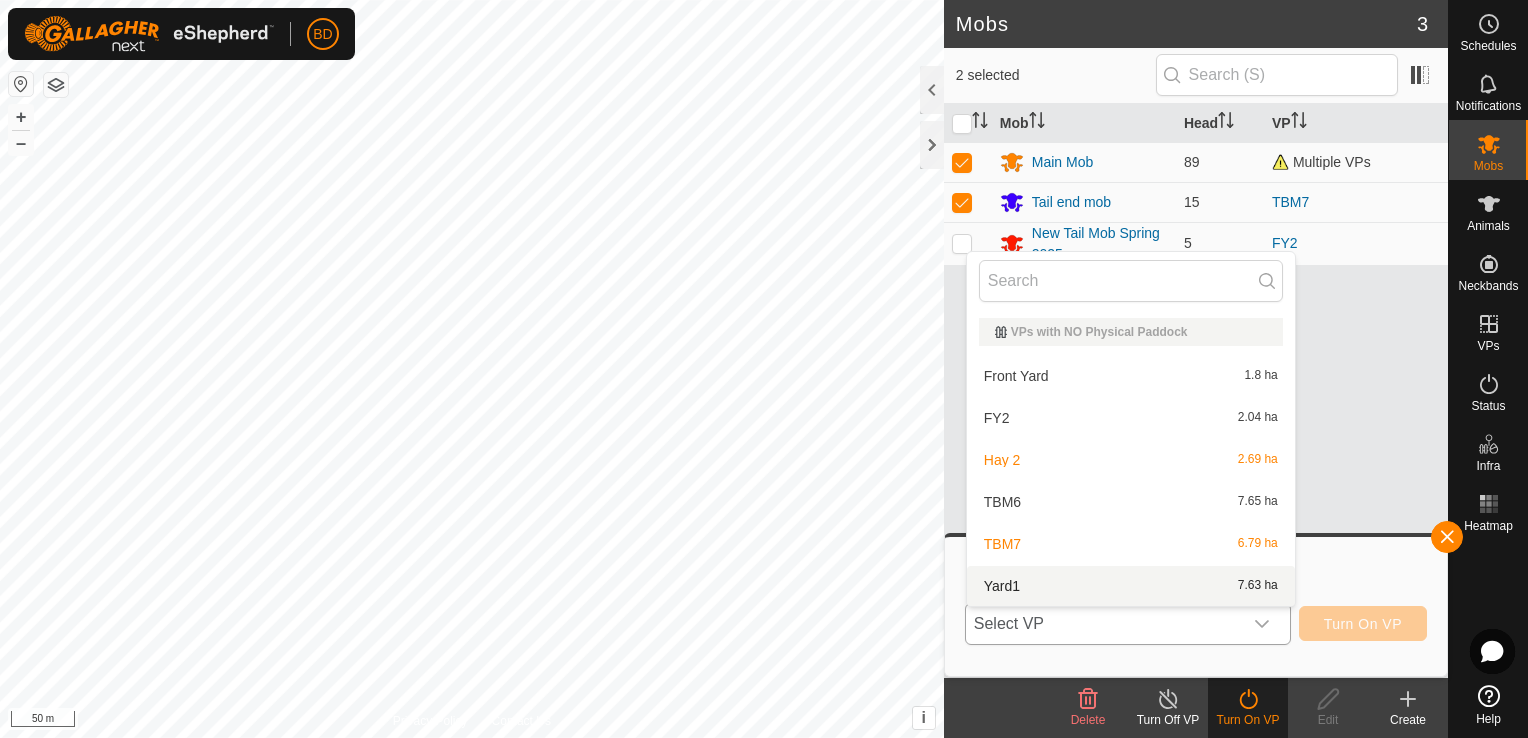 click on "Yard1  [AREA]" at bounding box center [1131, 586] 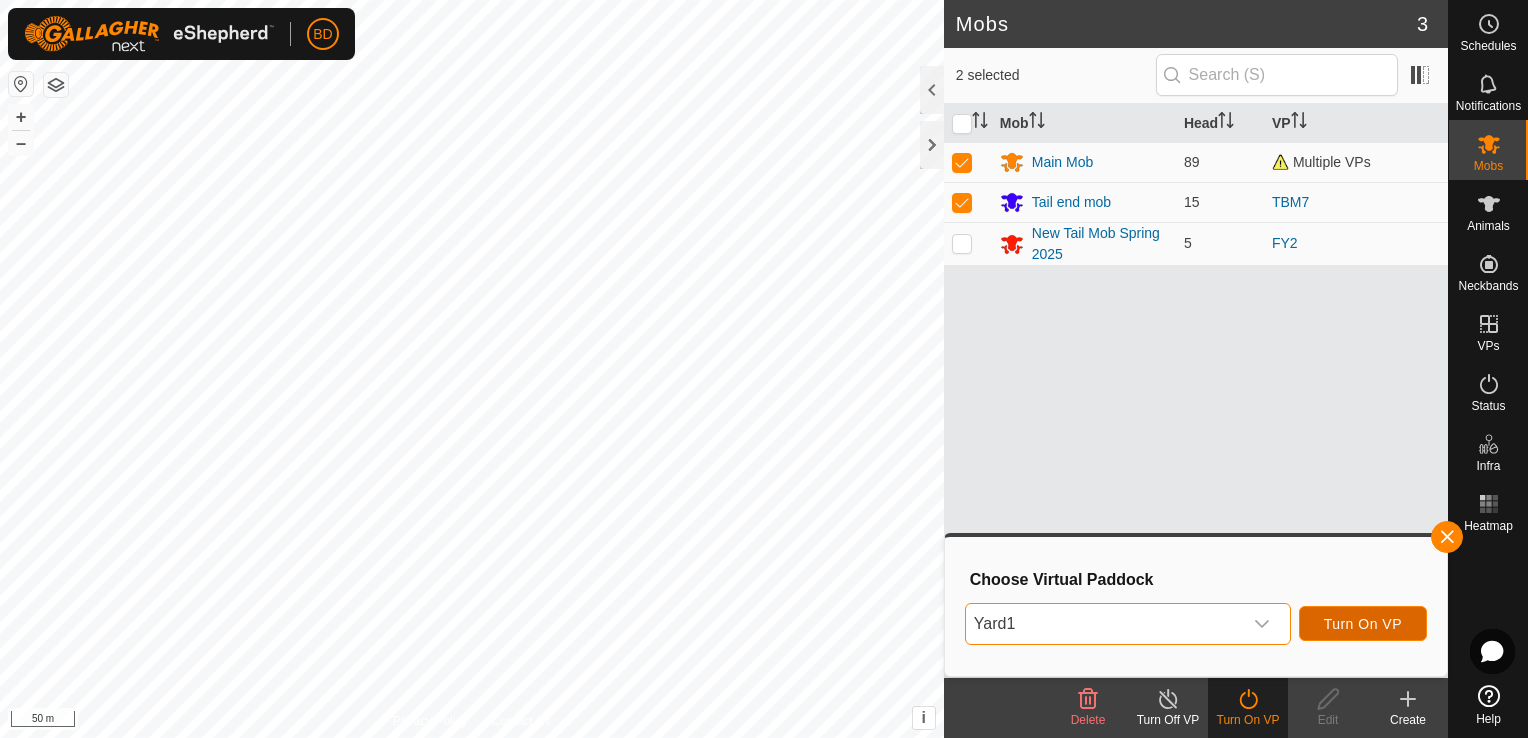 click on "Turn On VP" at bounding box center (1363, 624) 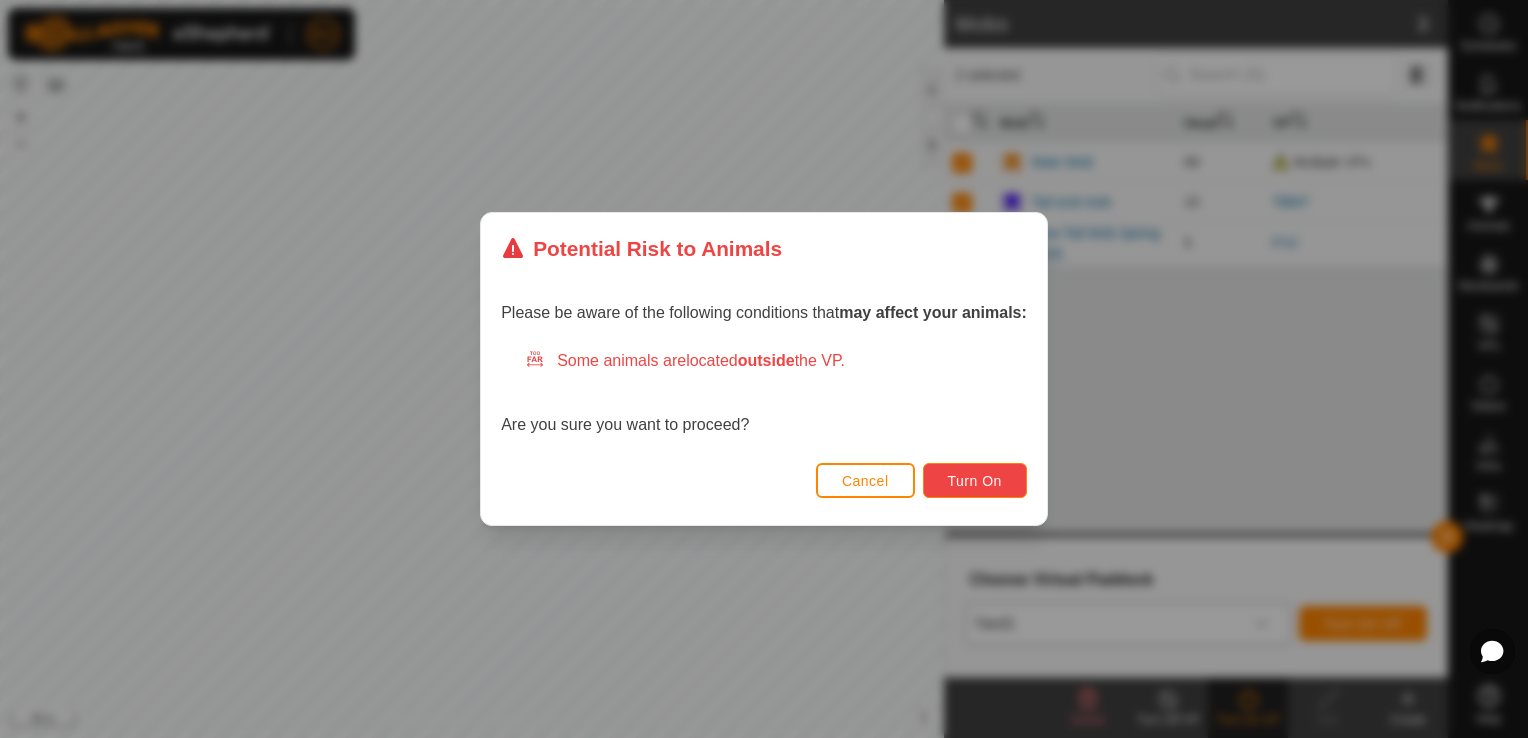 click on "Turn On" at bounding box center [975, 481] 